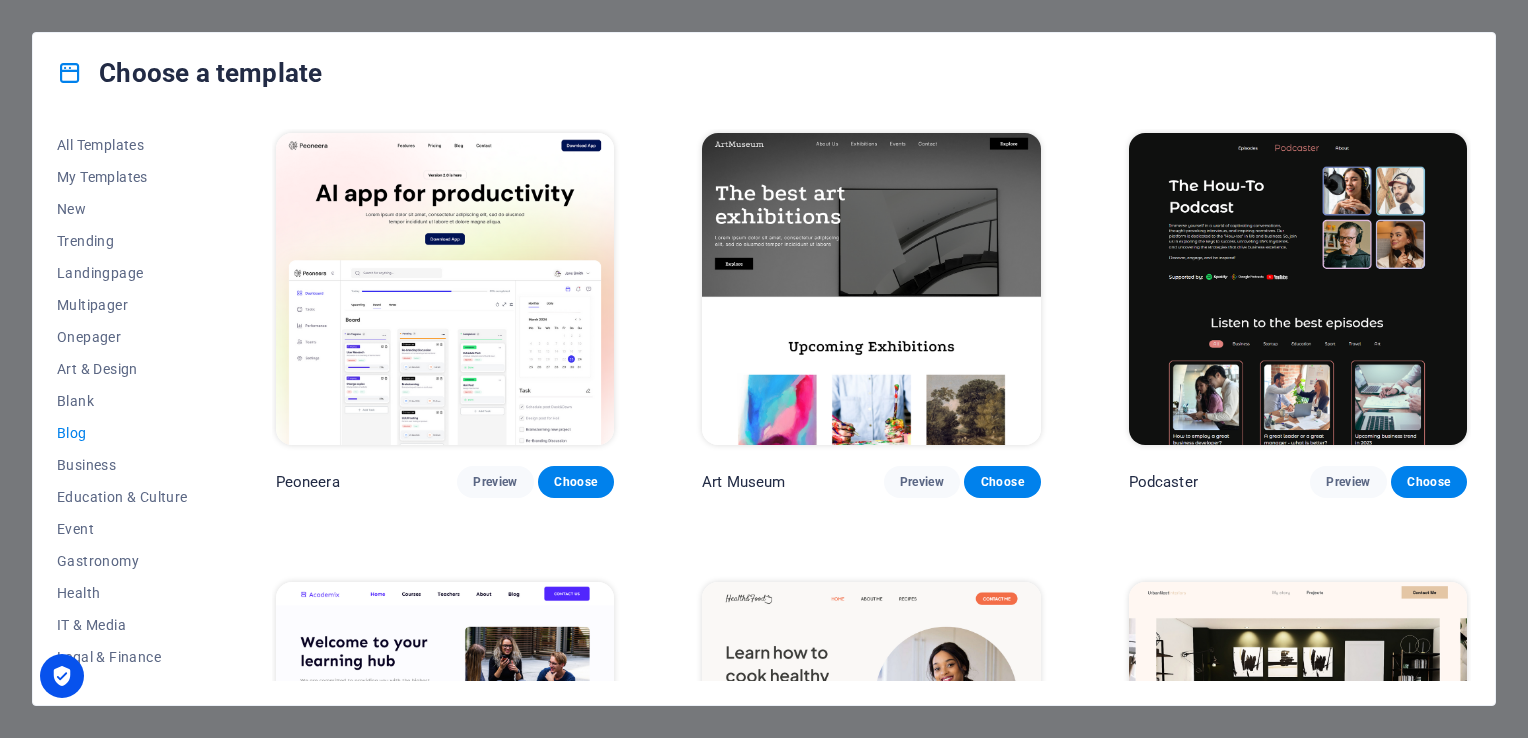 scroll, scrollTop: 0, scrollLeft: 0, axis: both 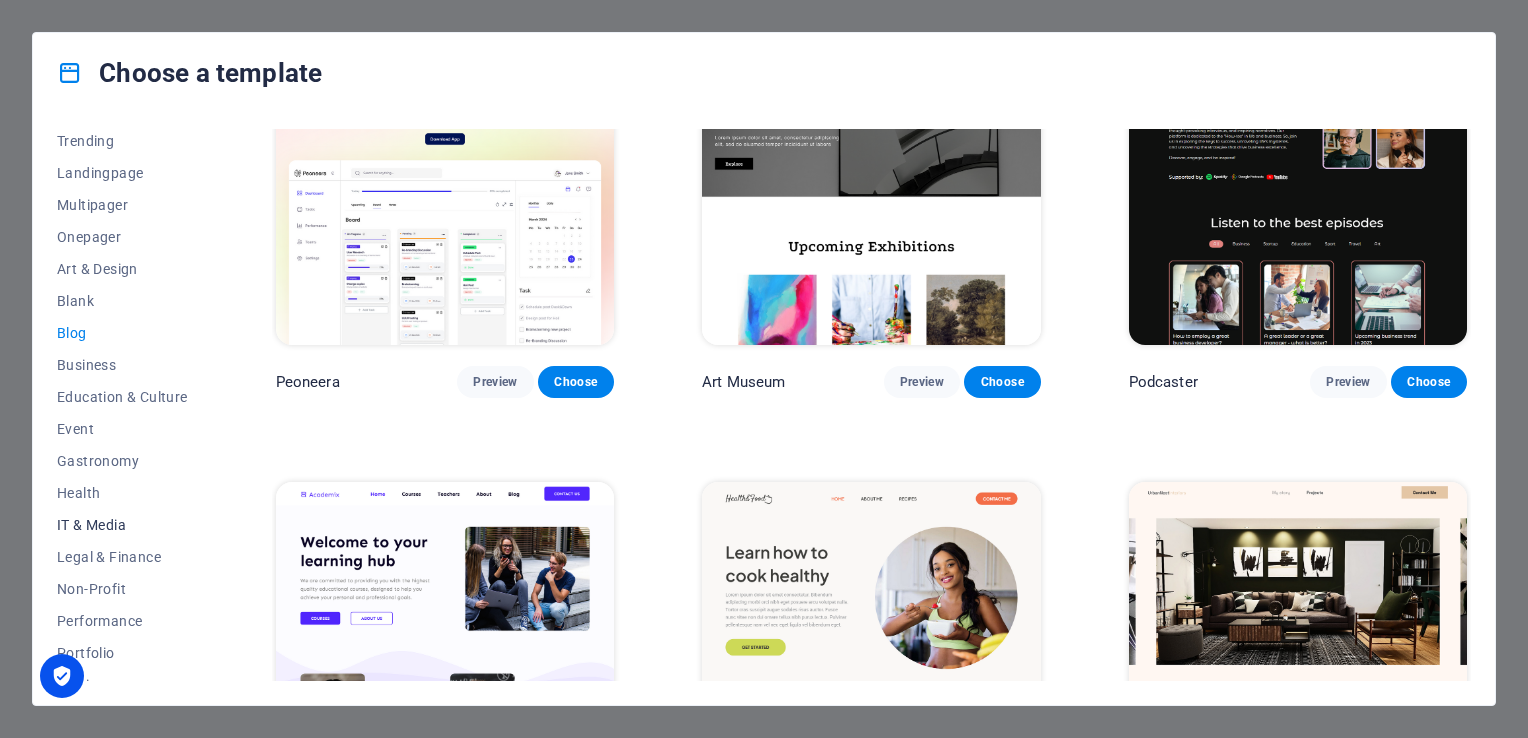 click on "IT & Media" at bounding box center (122, 525) 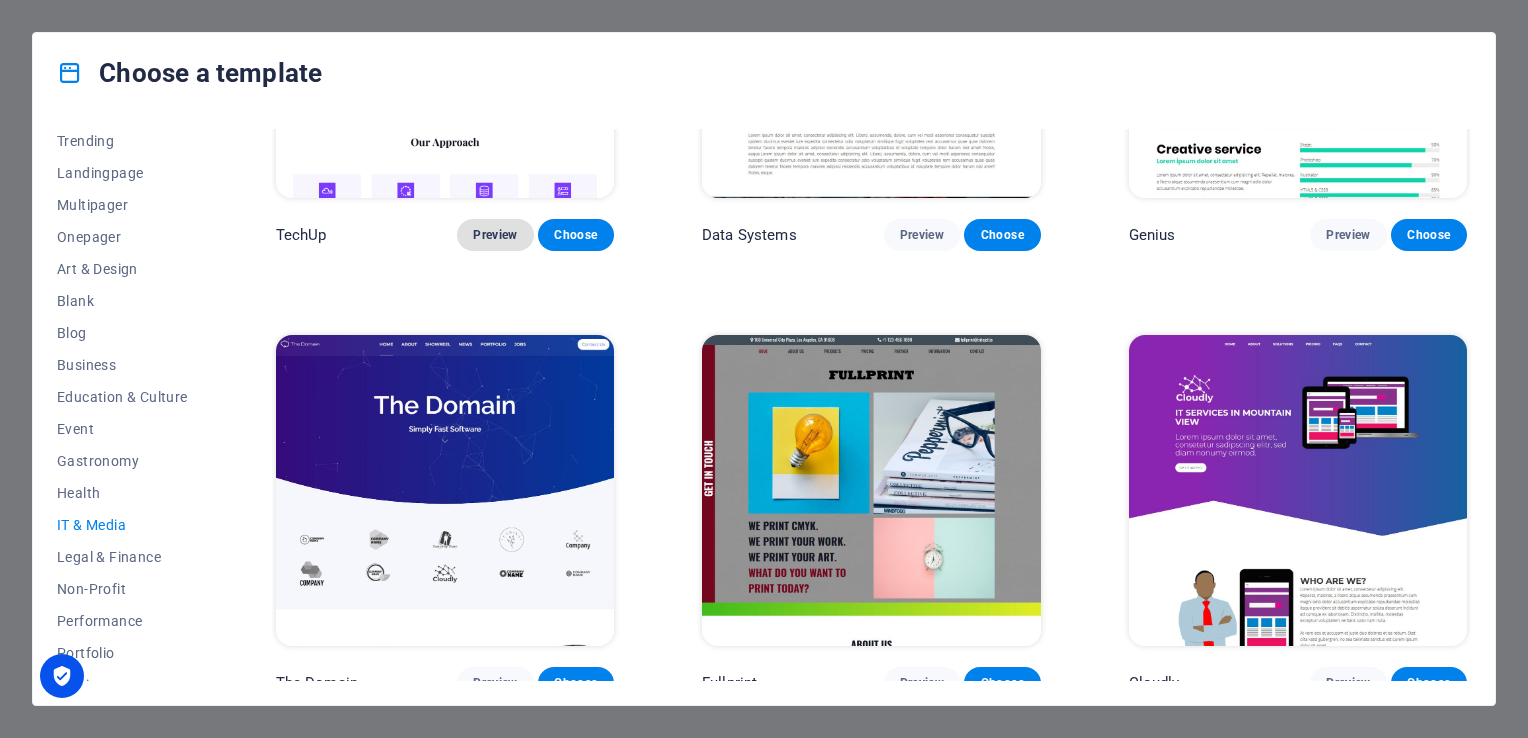 scroll, scrollTop: 700, scrollLeft: 0, axis: vertical 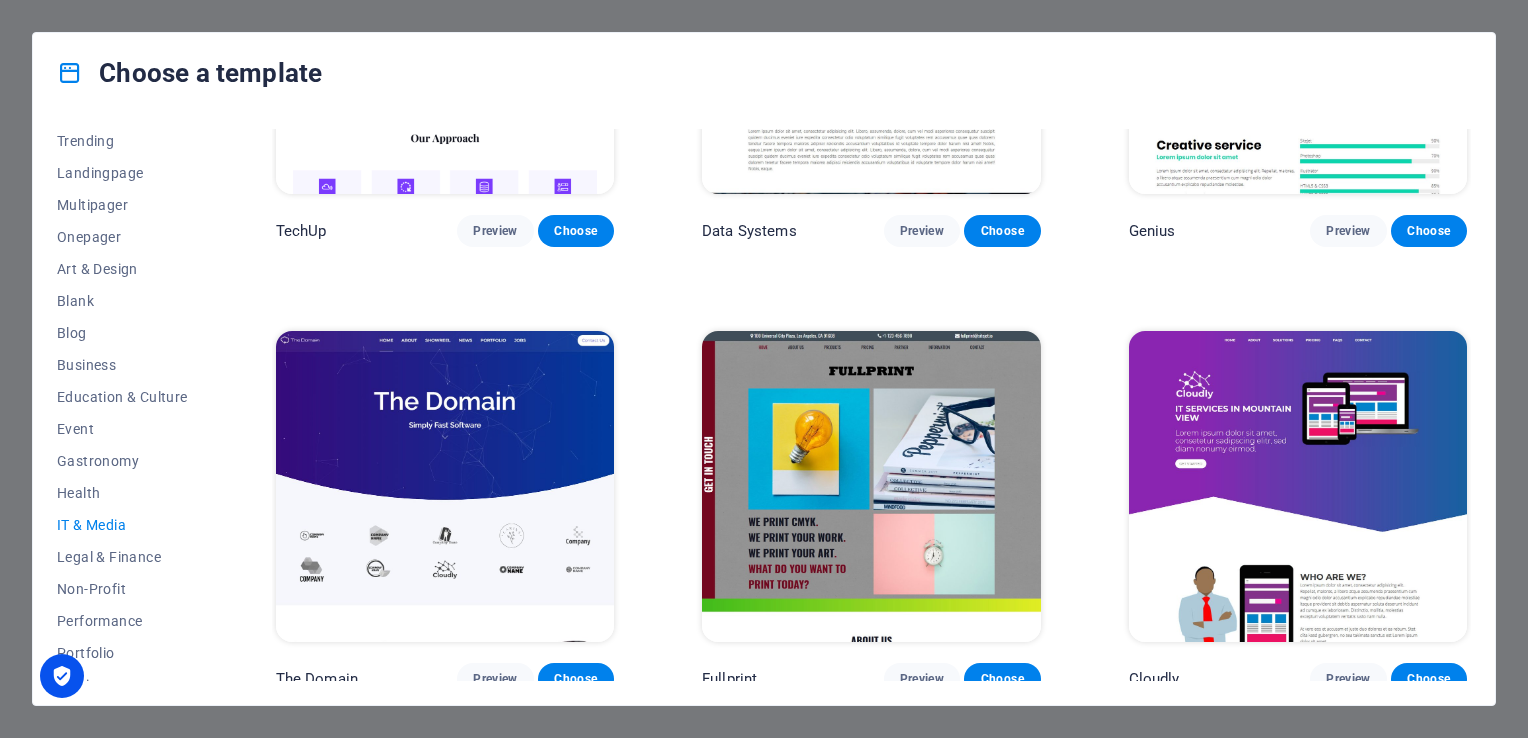 drag, startPoint x: 217, startPoint y: 525, endPoint x: 215, endPoint y: 557, distance: 32.06244 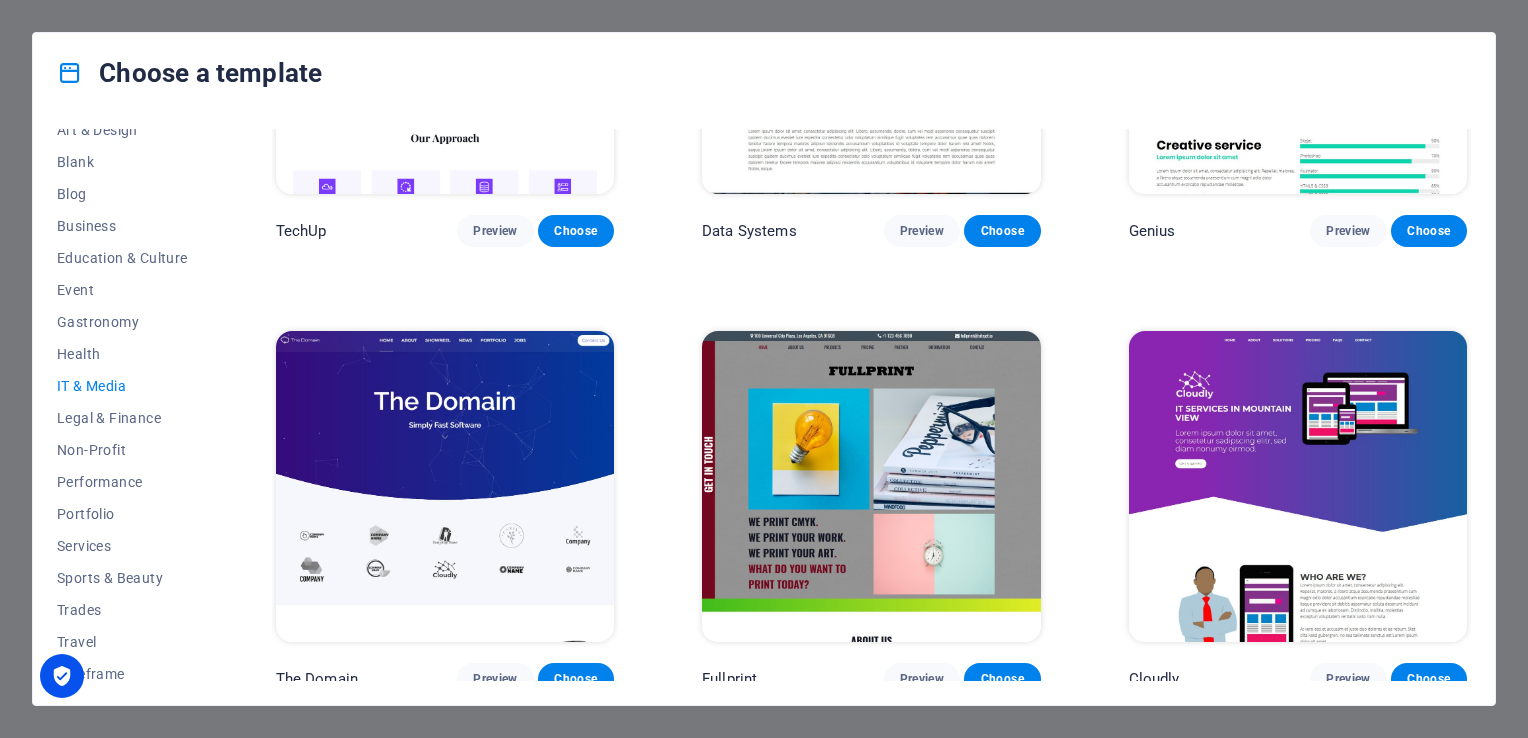 scroll, scrollTop: 247, scrollLeft: 0, axis: vertical 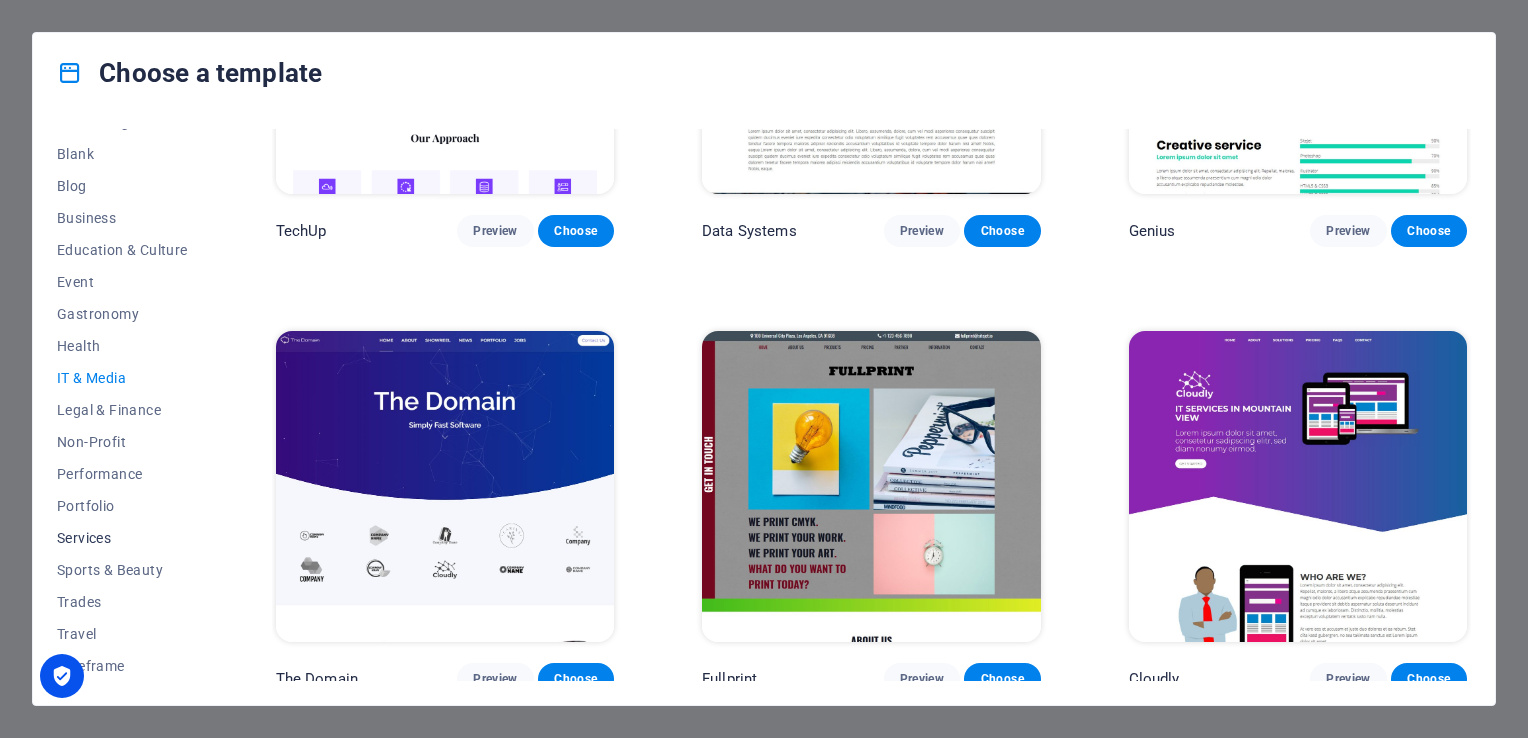 click on "Services" at bounding box center (122, 538) 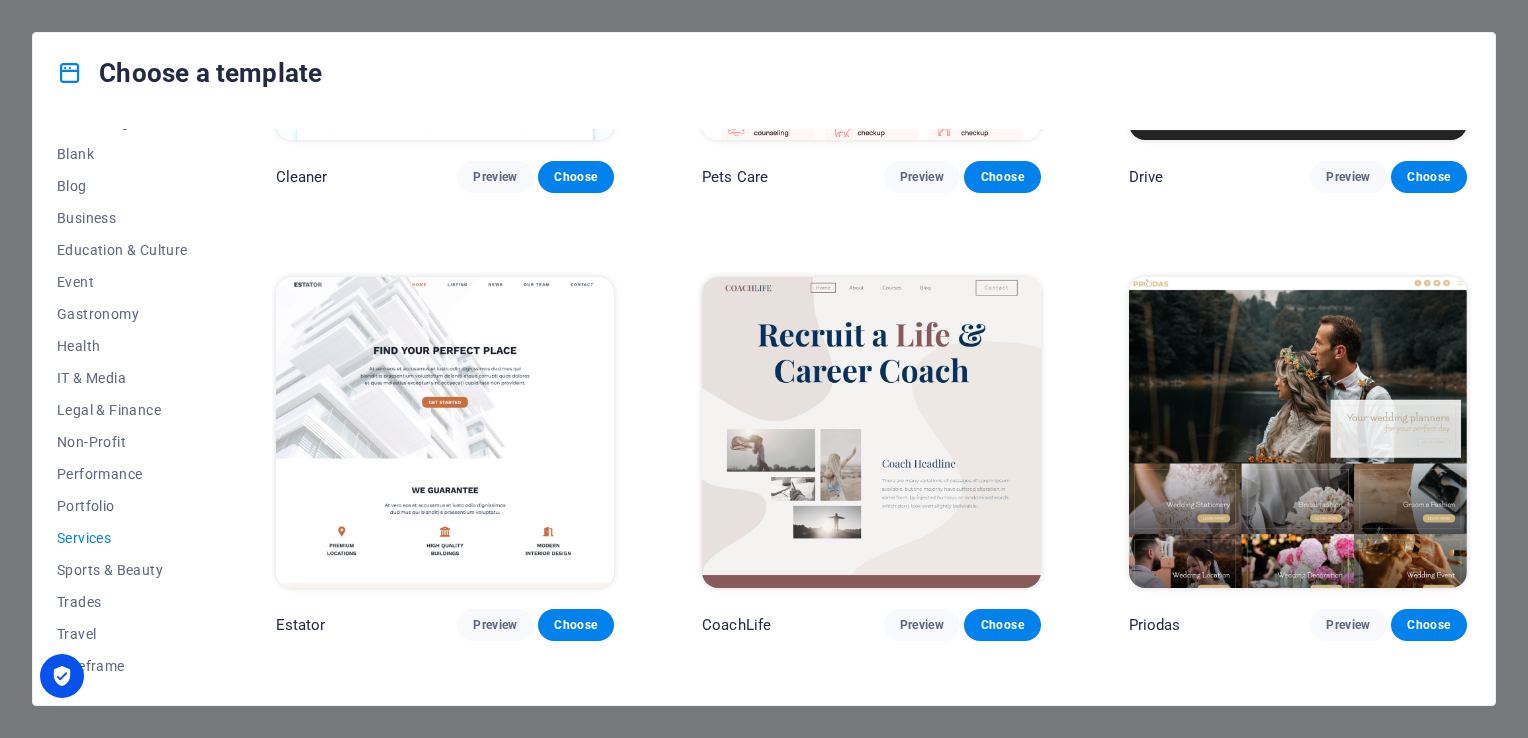 scroll, scrollTop: 800, scrollLeft: 0, axis: vertical 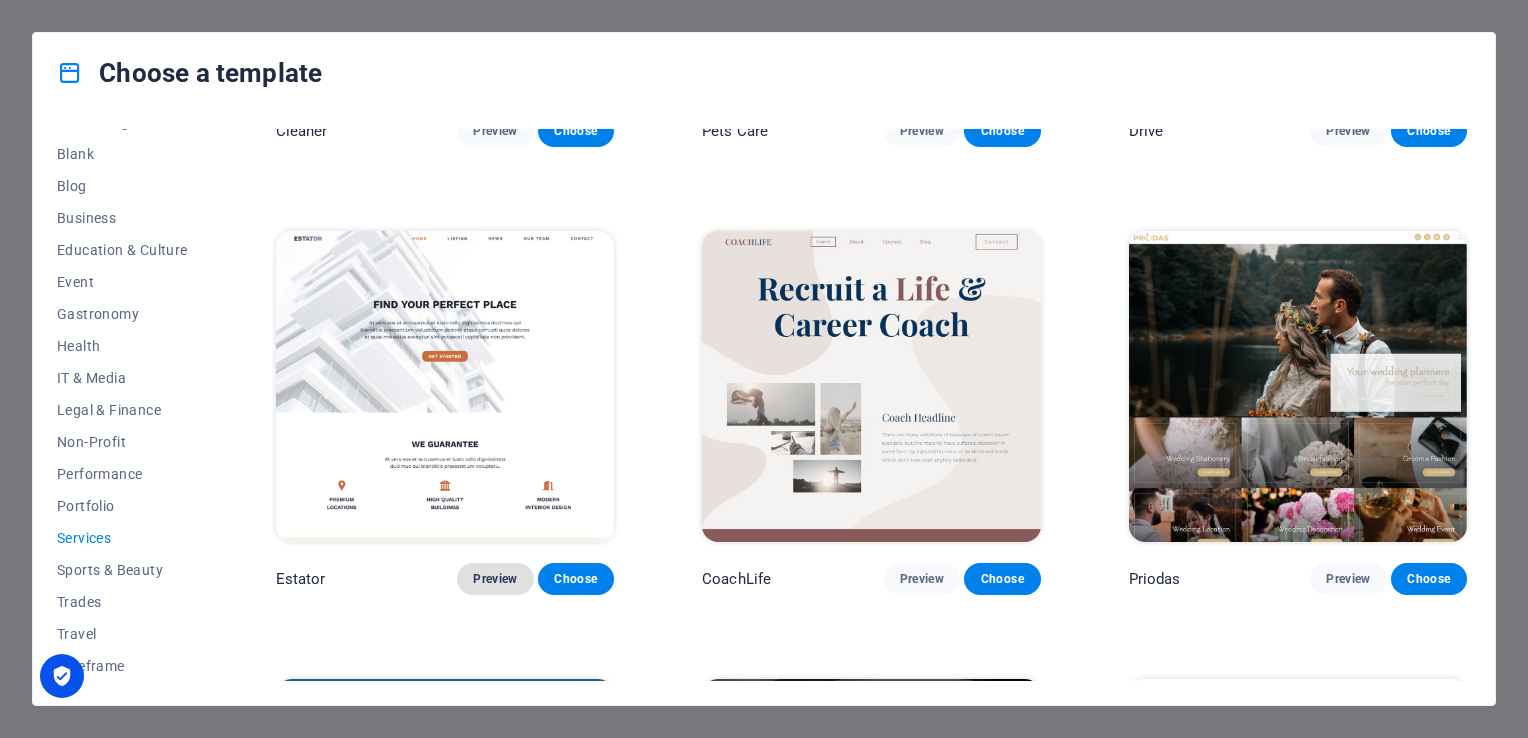 click on "Preview" at bounding box center (495, 579) 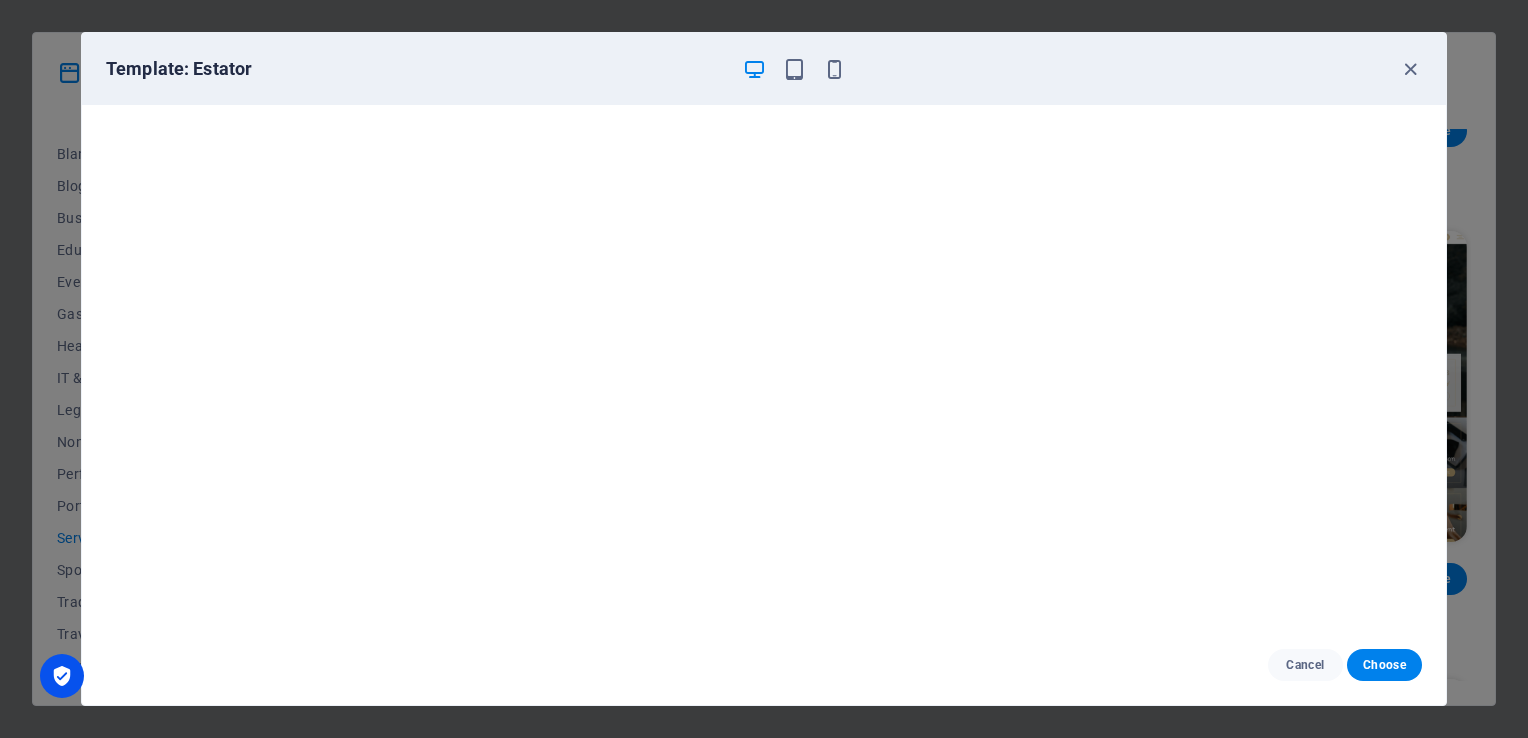 click on "Template: Estator" at bounding box center (752, 69) 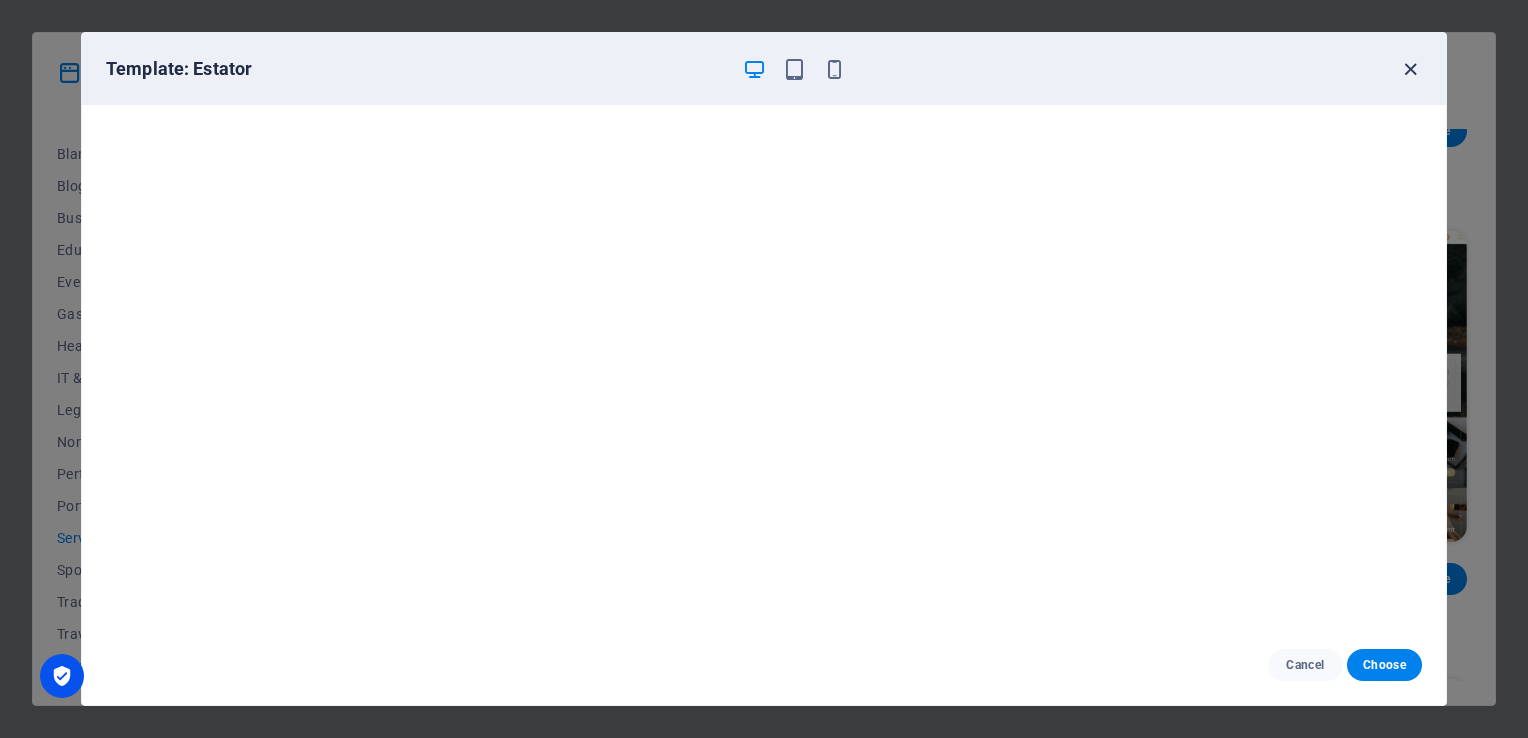click at bounding box center [1410, 69] 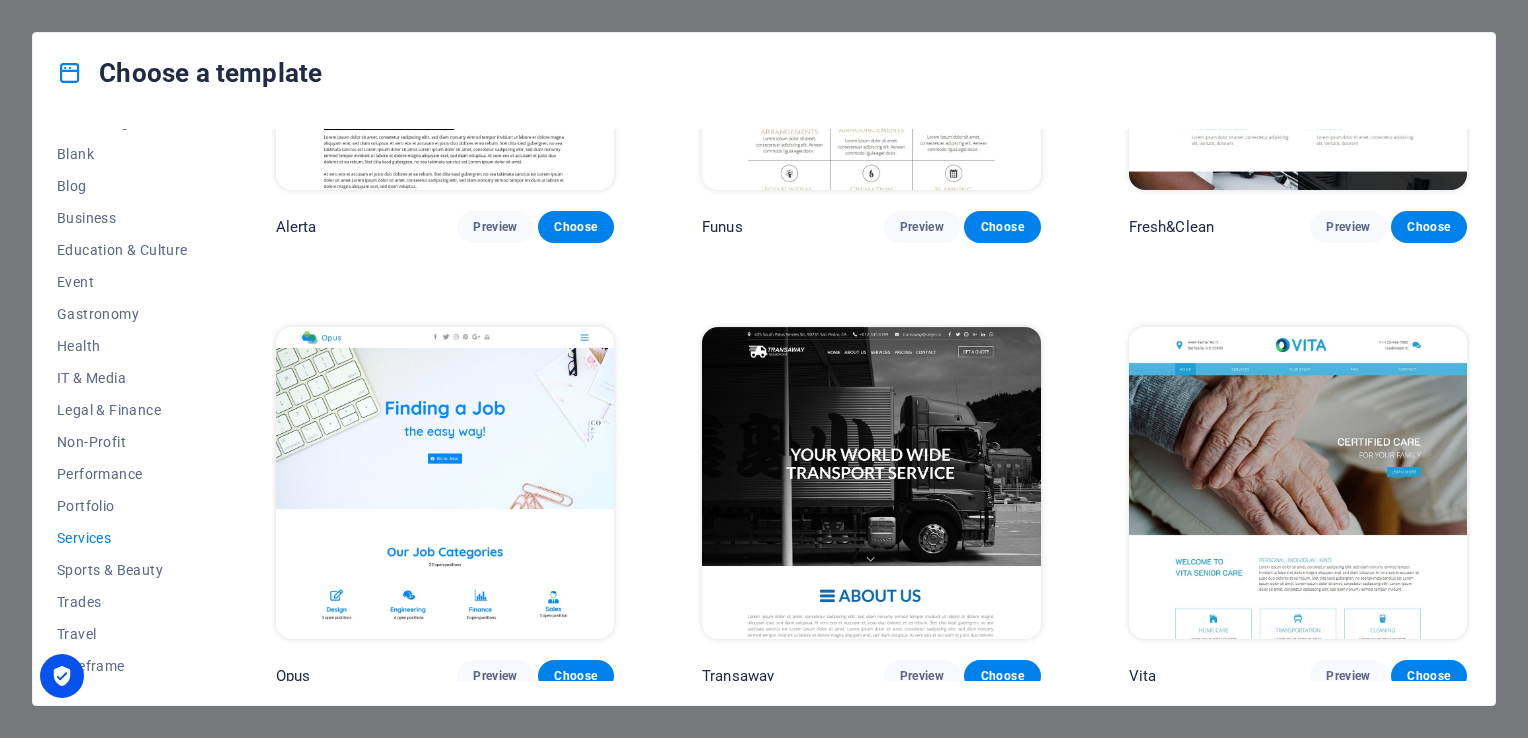 scroll, scrollTop: 1795, scrollLeft: 0, axis: vertical 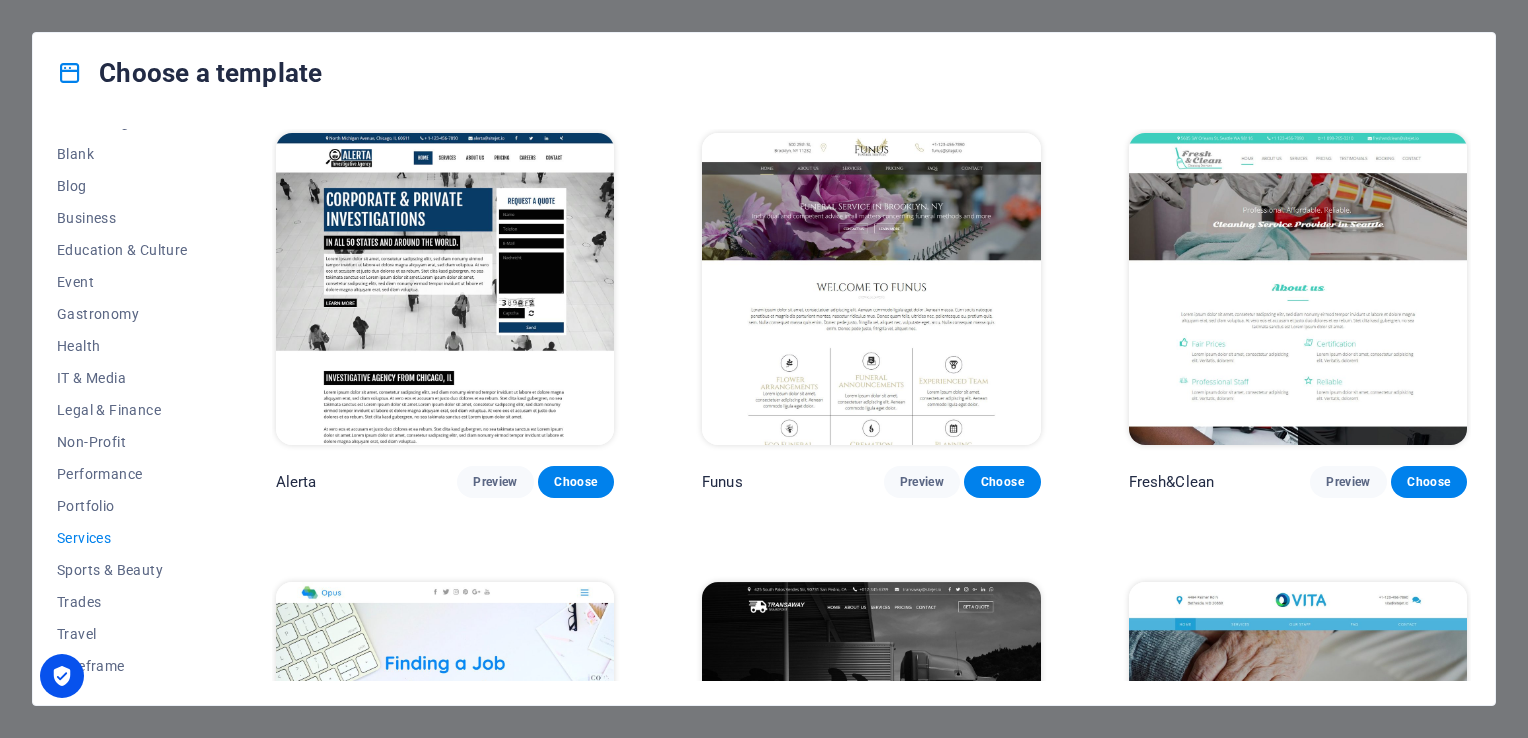 click on "Choose a template All Templates My Templates New Trending Landingpage Multipager Onepager Art & Design Blank Blog Business Education & Culture Event Gastronomy Health IT & Media Legal & Finance Non-Profit Performance Portfolio Services Sports & Beauty Trades Travel Wireframe Transportable Preview Choose Health & Food Preview Choose UrbanNest Interiors Preview Choose Cleaner Preview Choose Pets Care Preview Choose Drive Preview Choose Estator Preview Choose CoachLife Preview Choose Priodas Preview Choose CleanCar Preview Choose Protector Preview Choose [PERSON_NAME] Real Estate Preview Choose Alerta Preview Choose Funus Preview Choose Fresh&Clean Preview Choose Opus Preview Choose Transaway Preview Choose Vita Preview Choose Residence Preview Choose" at bounding box center (764, 369) 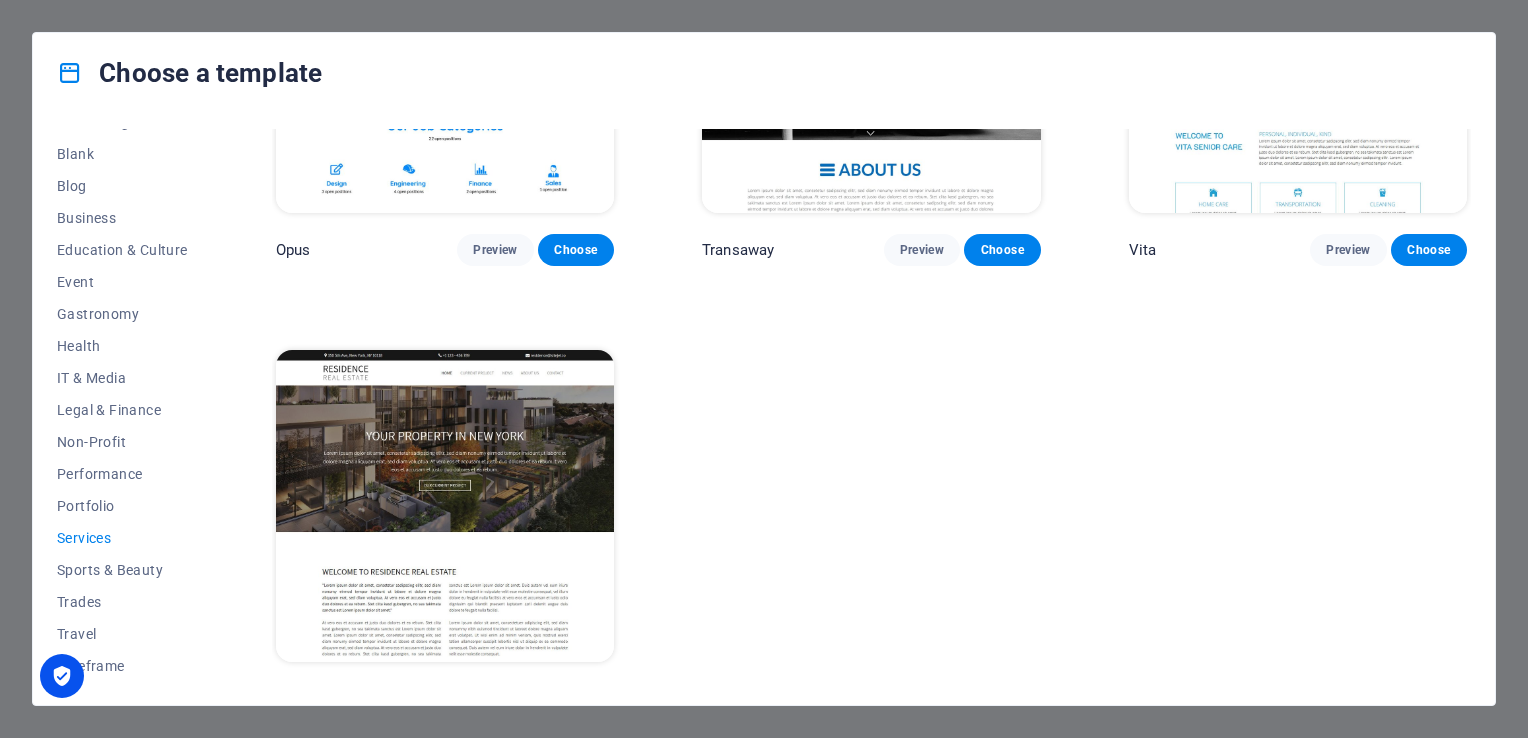scroll, scrollTop: 2495, scrollLeft: 0, axis: vertical 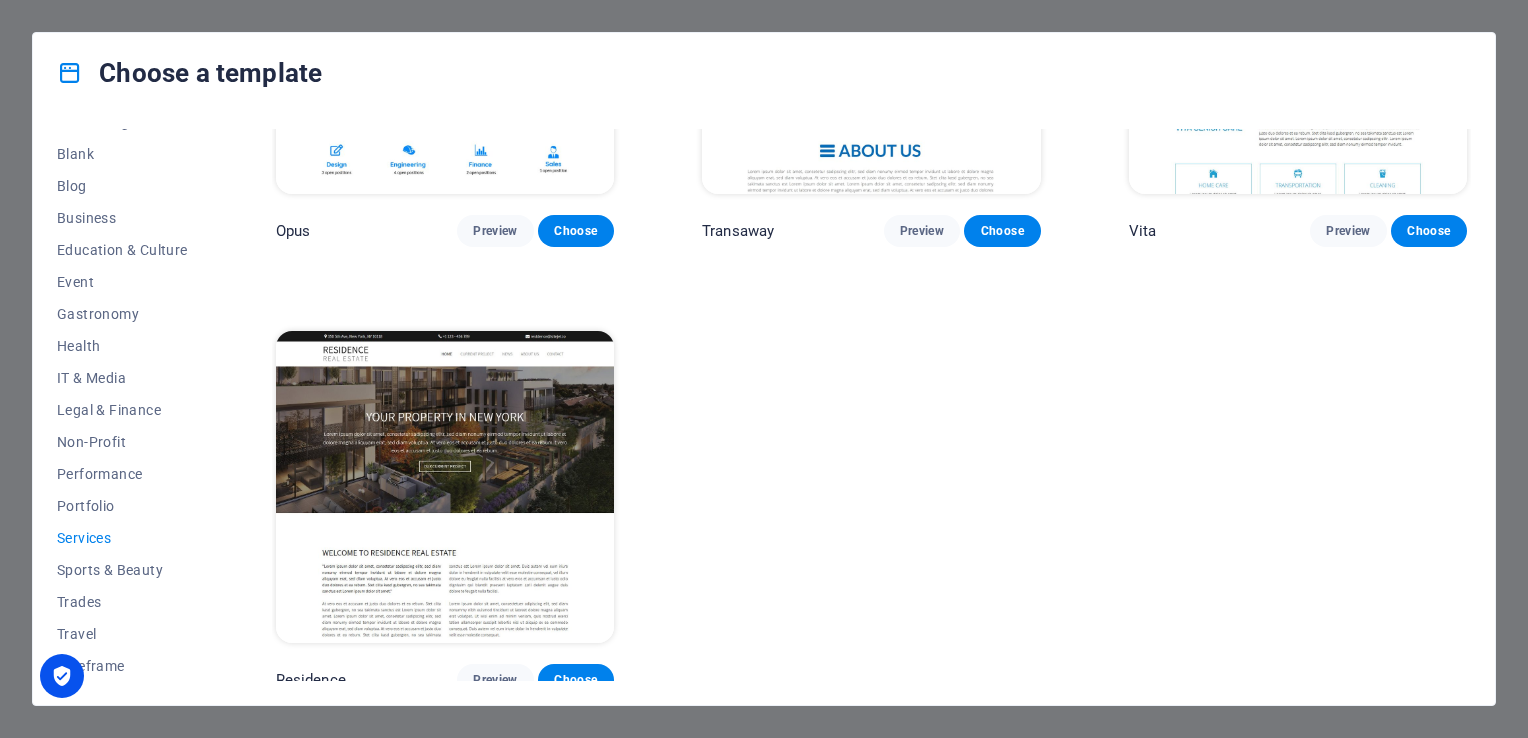 click on "Choose a template" at bounding box center (764, 73) 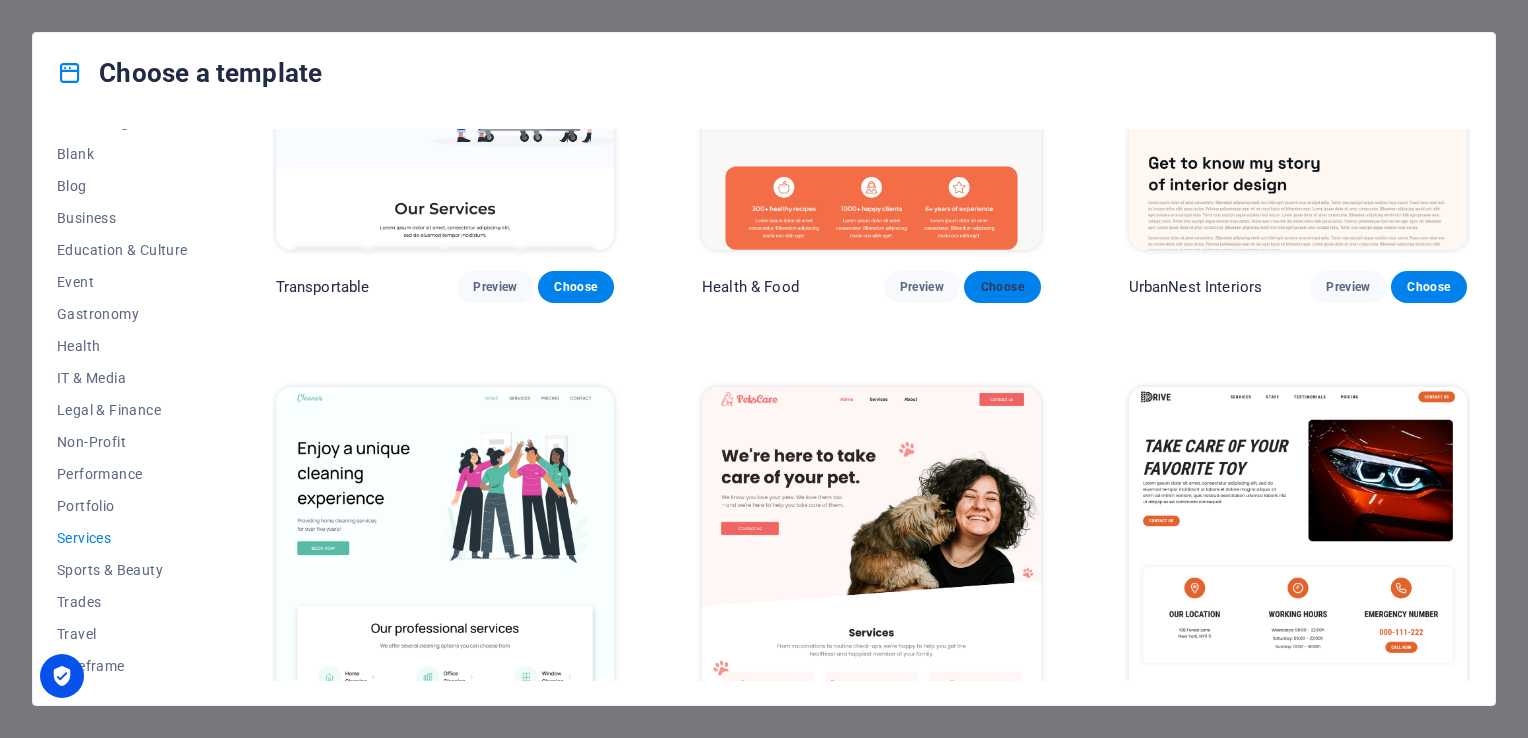 scroll, scrollTop: 0, scrollLeft: 0, axis: both 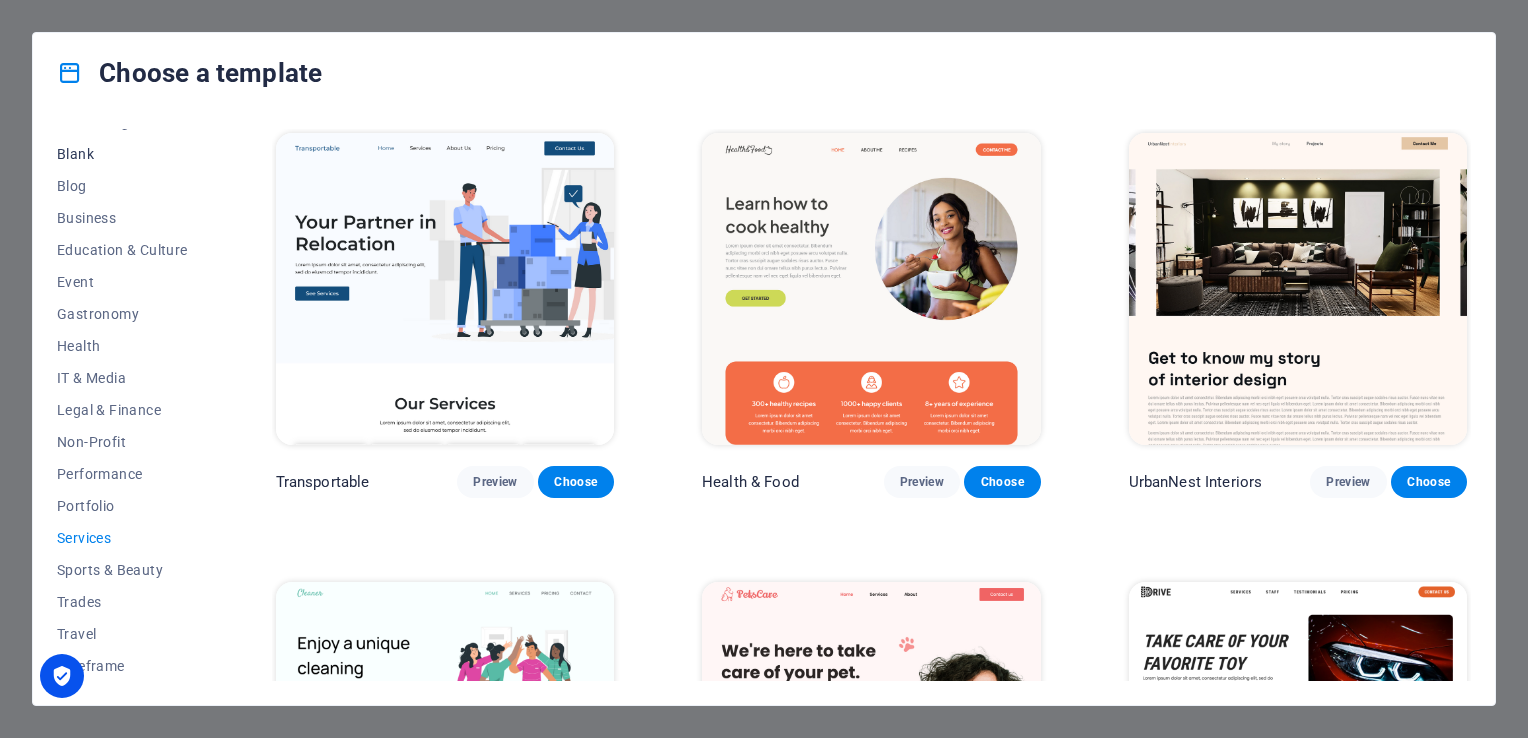 click on "Blank" at bounding box center [122, 154] 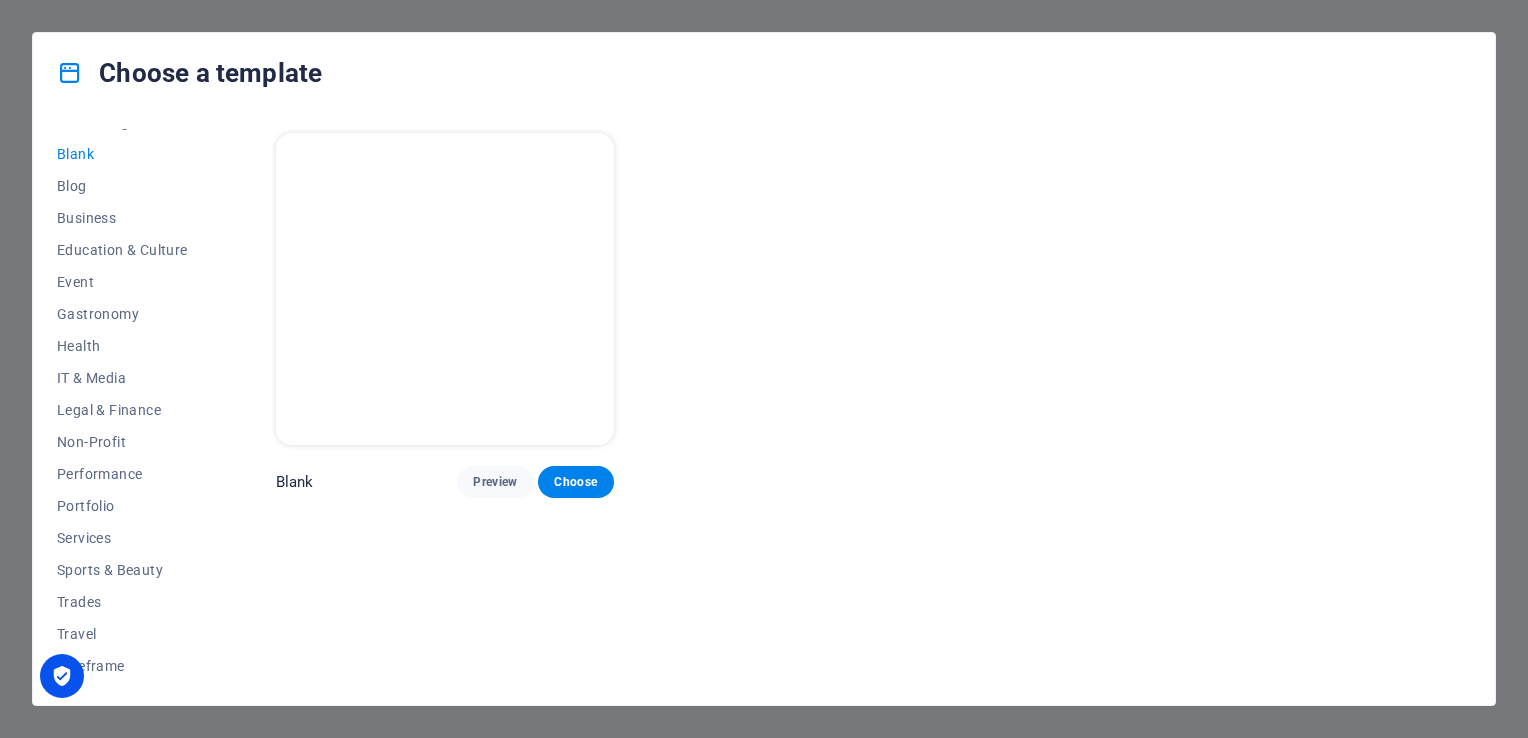 click on "Blank" at bounding box center [295, 482] 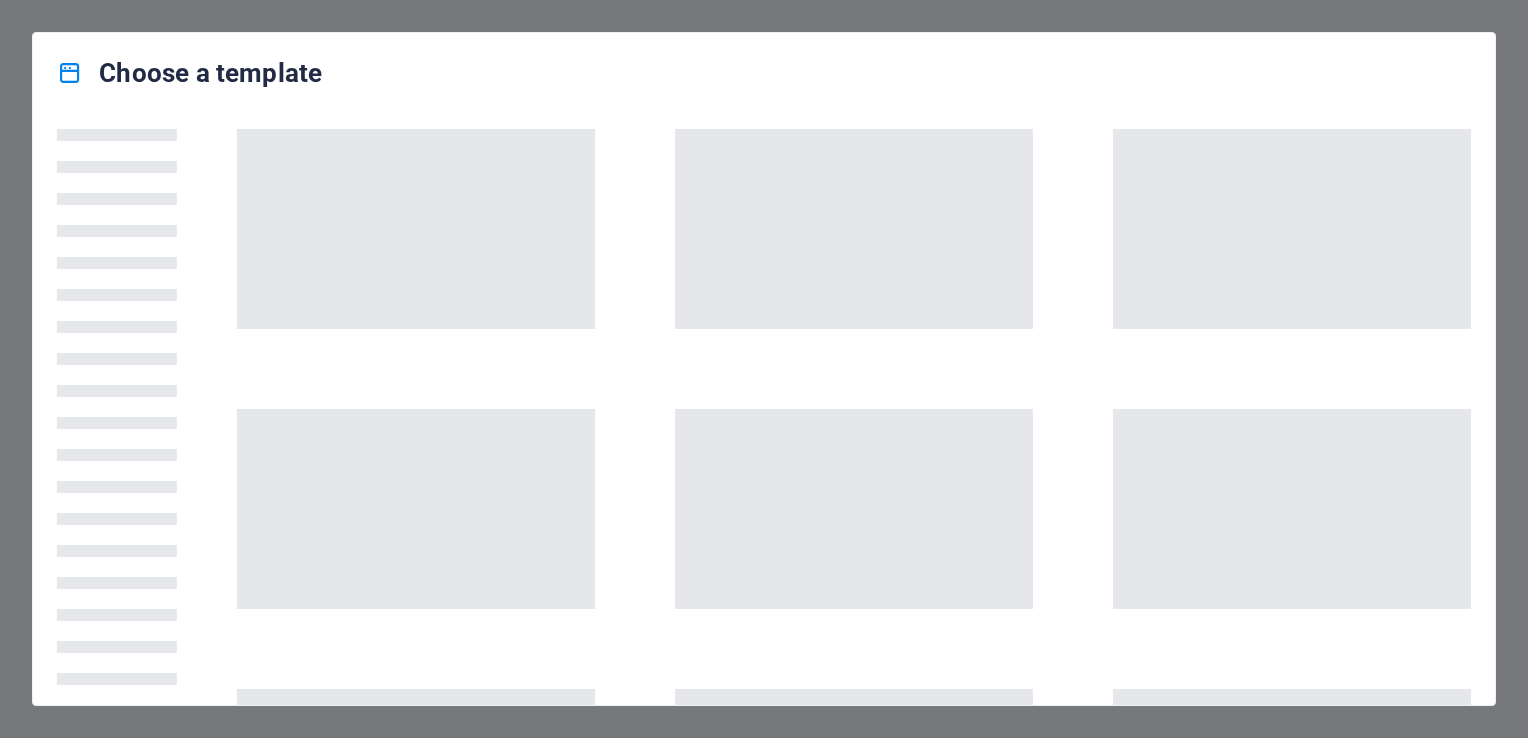 scroll, scrollTop: 0, scrollLeft: 0, axis: both 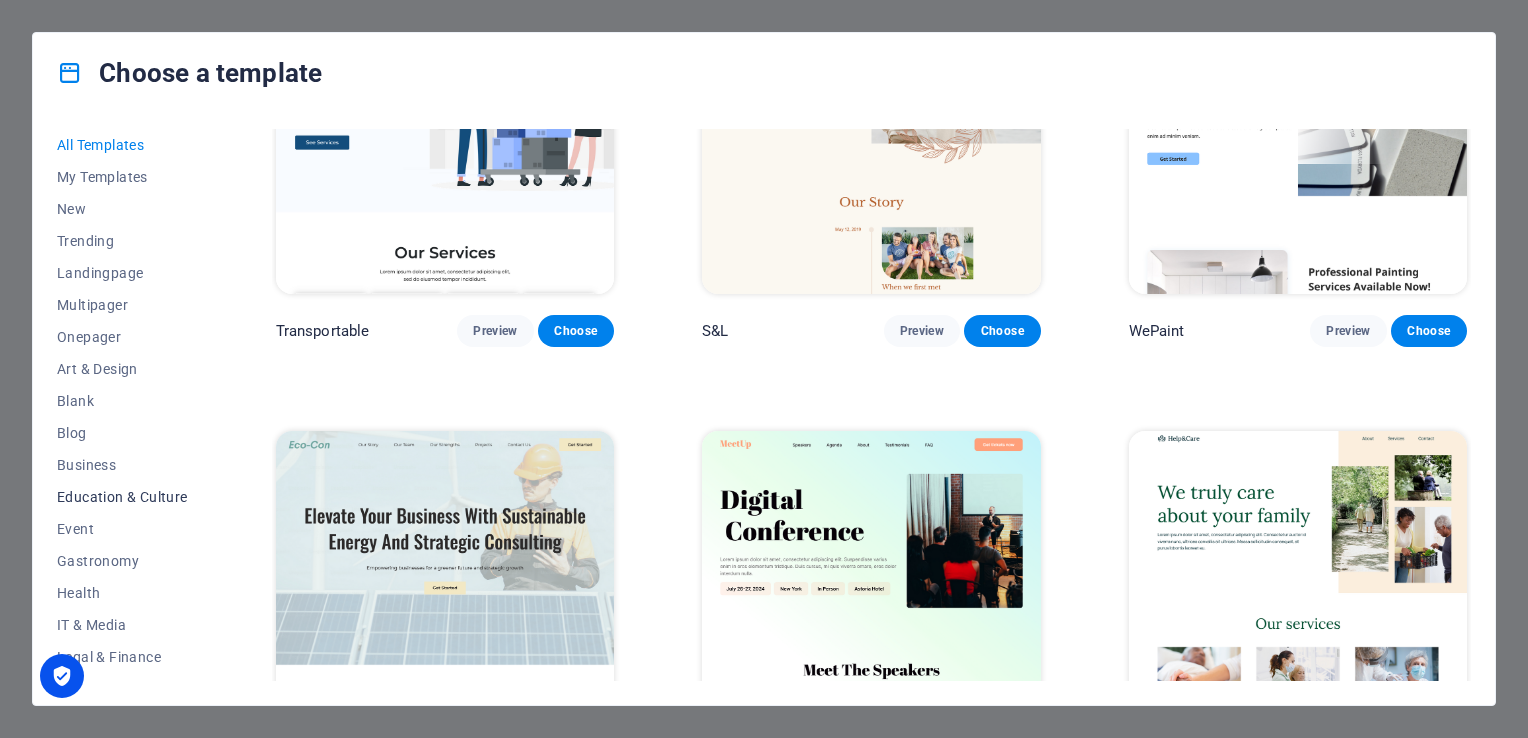 click on "Education & Culture" at bounding box center (122, 497) 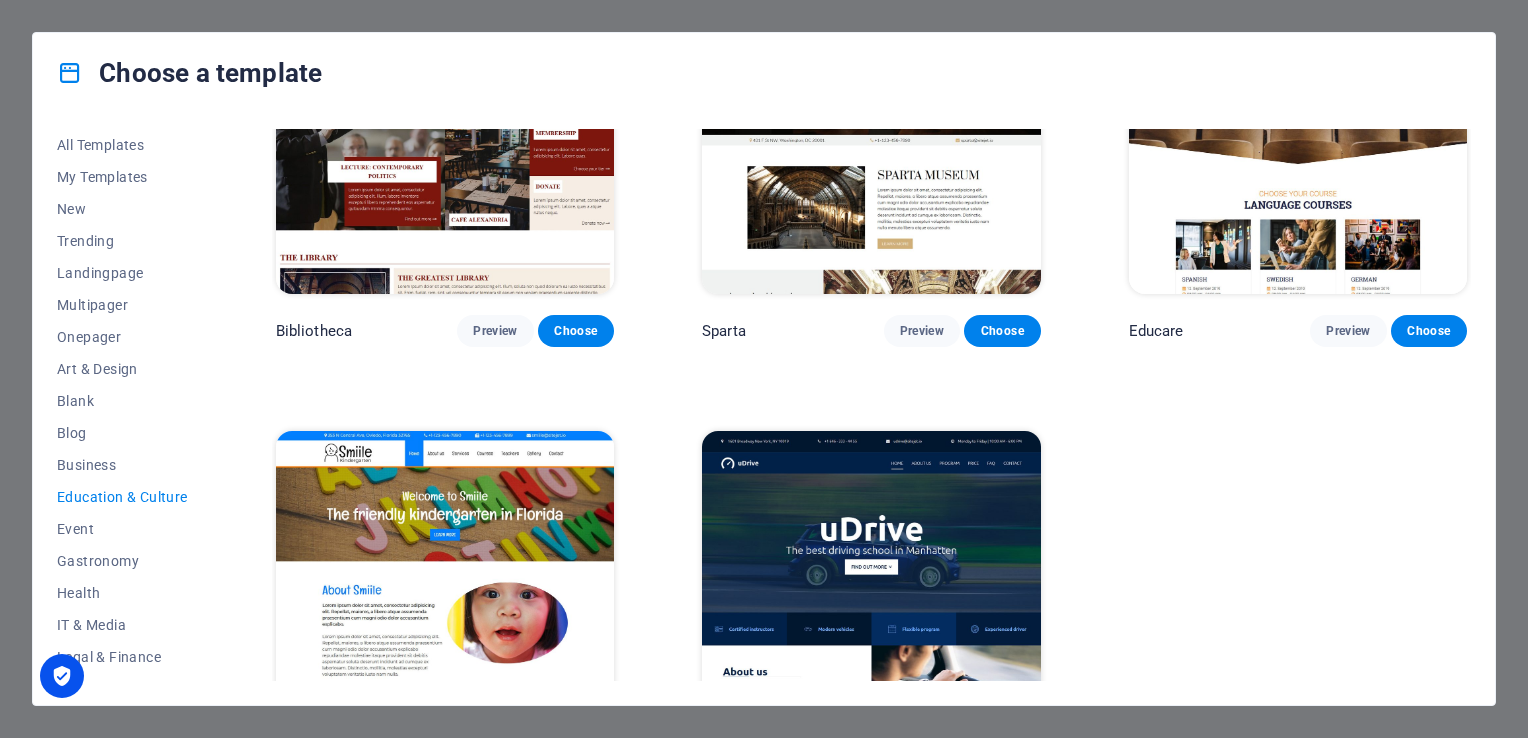 click on "Choose a template All Templates My Templates New Trending Landingpage Multipager Onepager Art & Design Blank Blog Business Education & Culture Event Gastronomy Health IT & Media Legal & Finance Non-Profit Performance Portfolio Services Sports & Beauty Trades Travel Wireframe Art Museum Preview Choose Academix Preview Choose Volare Preview Choose Bibliotheca Preview Choose Sparta Preview Choose Educare Preview Choose Smiile Preview Choose uDrive Preview Choose" at bounding box center (764, 369) 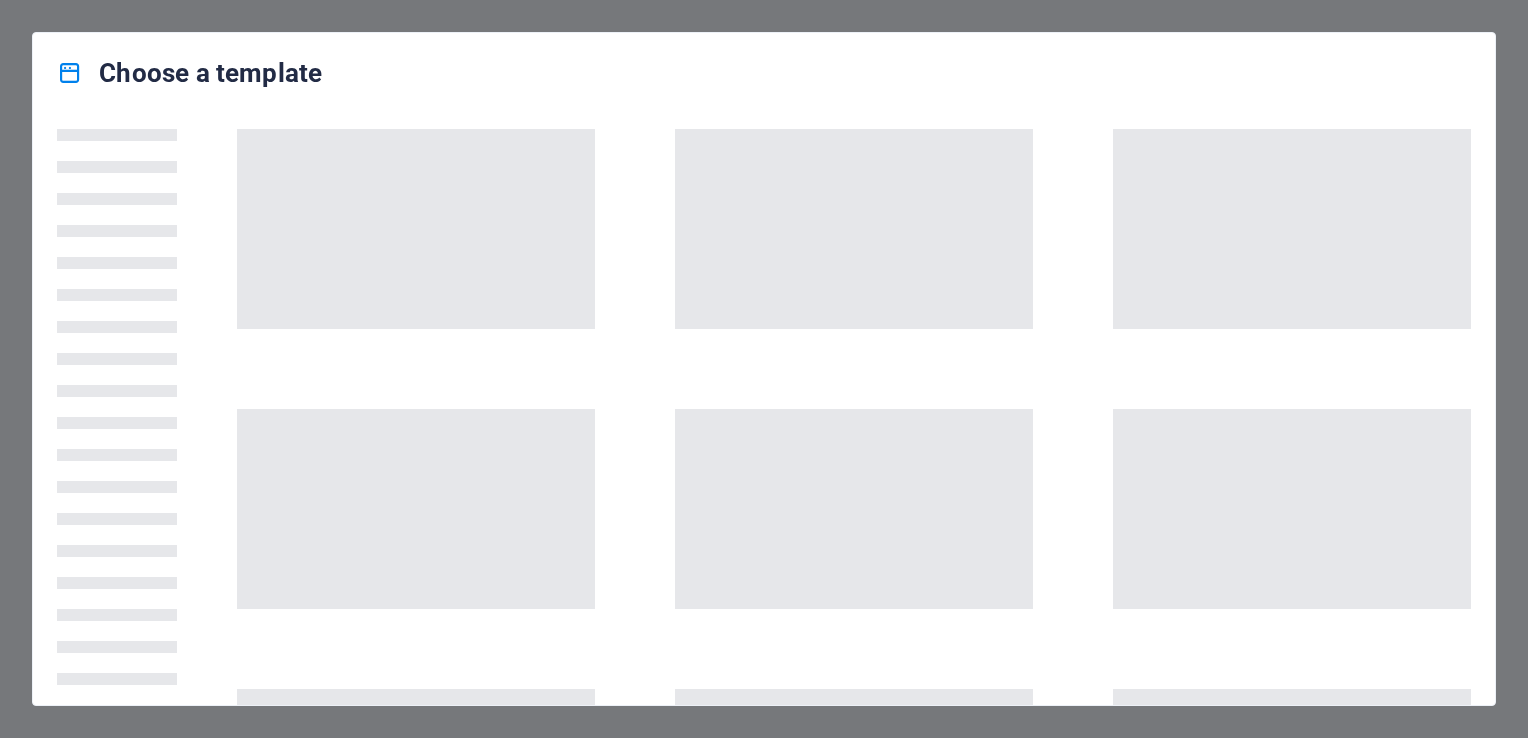 scroll, scrollTop: 0, scrollLeft: 0, axis: both 